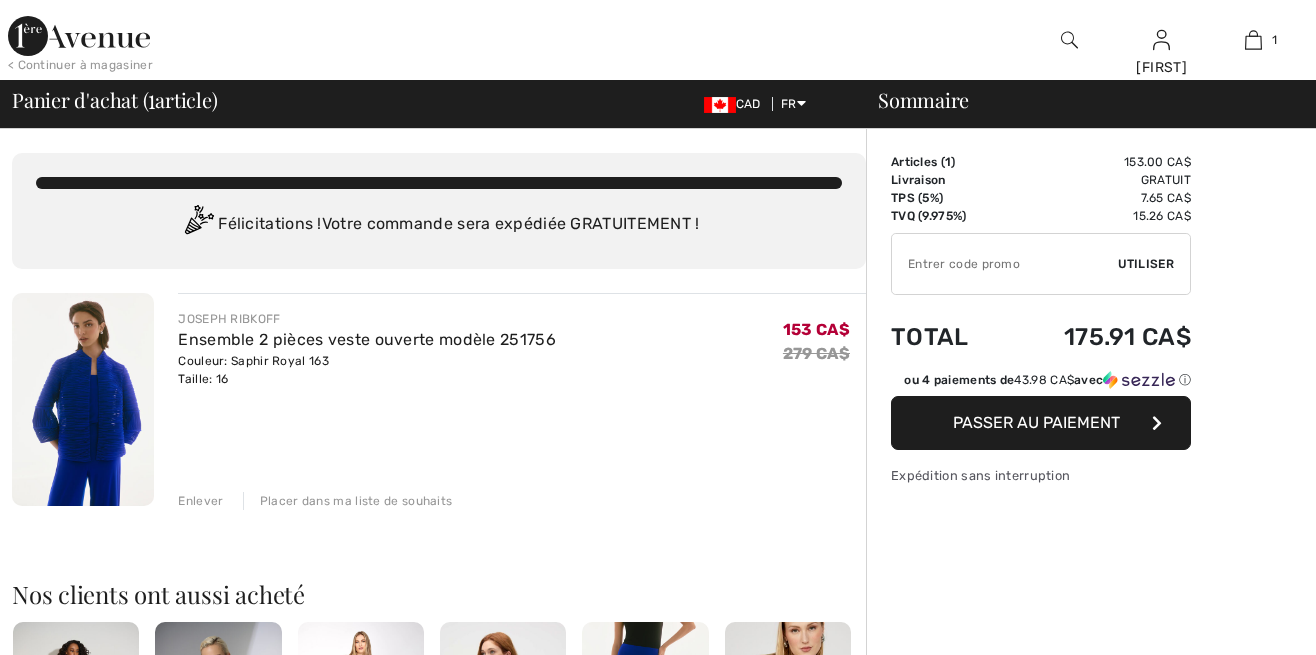 scroll, scrollTop: 0, scrollLeft: 0, axis: both 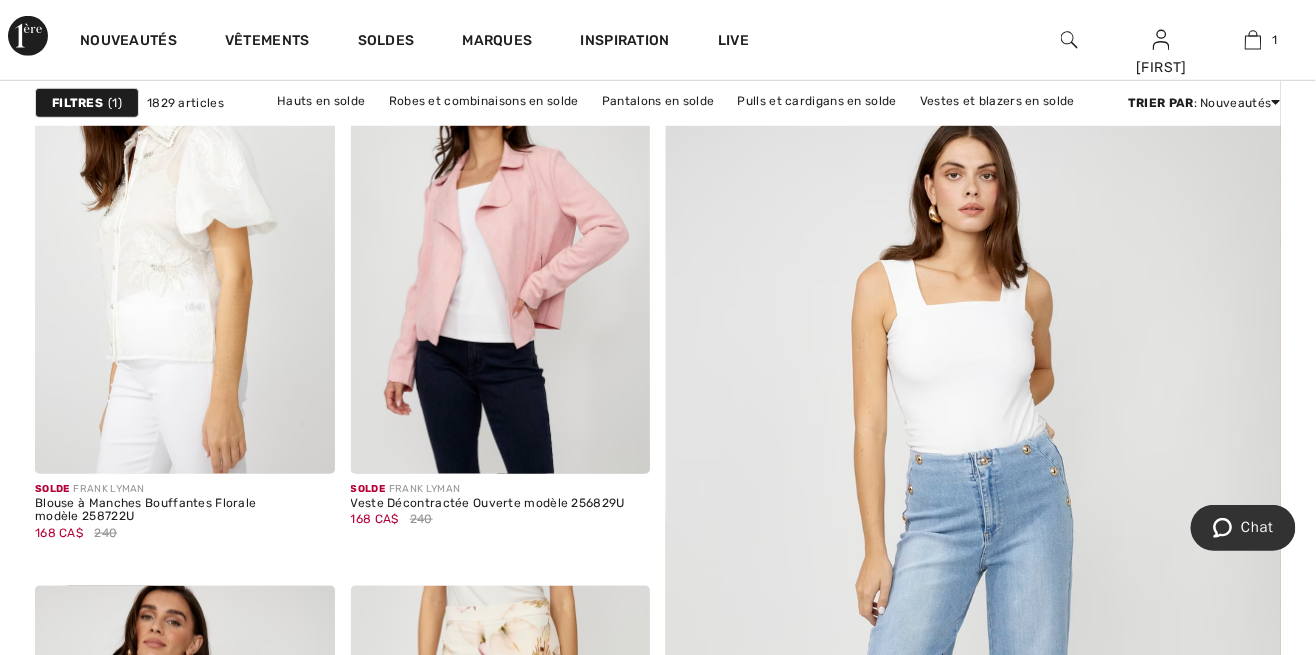 click on "1" at bounding box center (1254, 40) 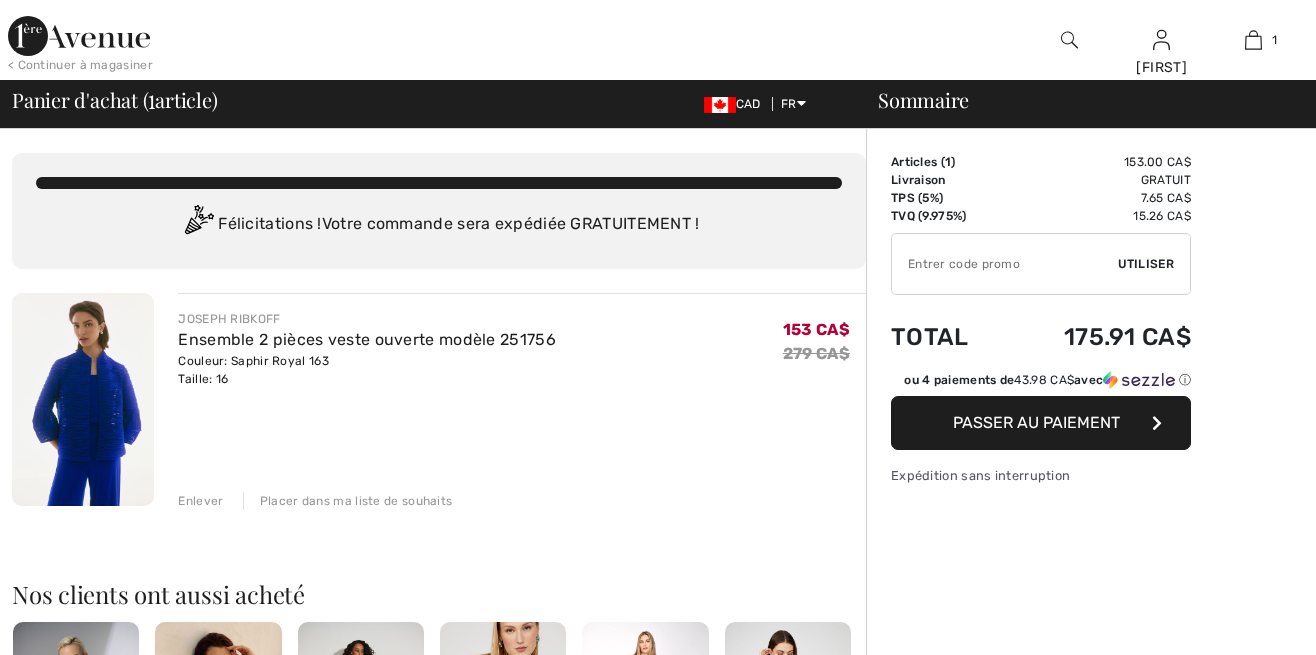 scroll, scrollTop: 0, scrollLeft: 0, axis: both 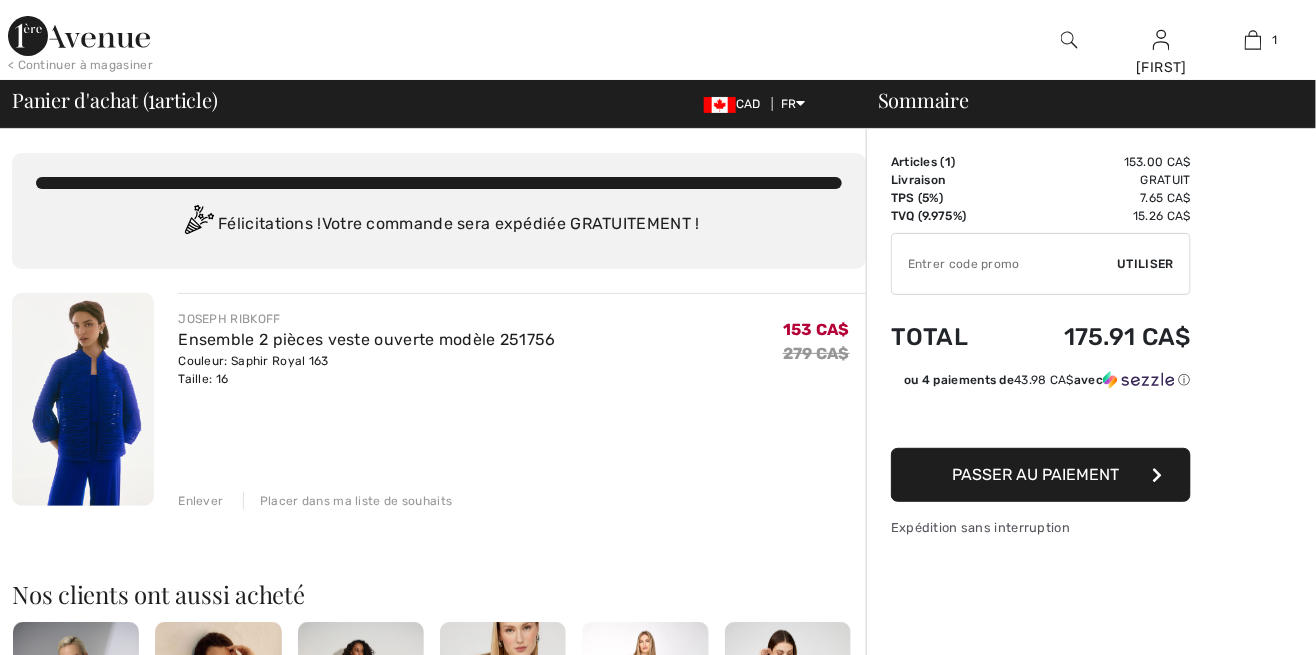 checkbox on "true" 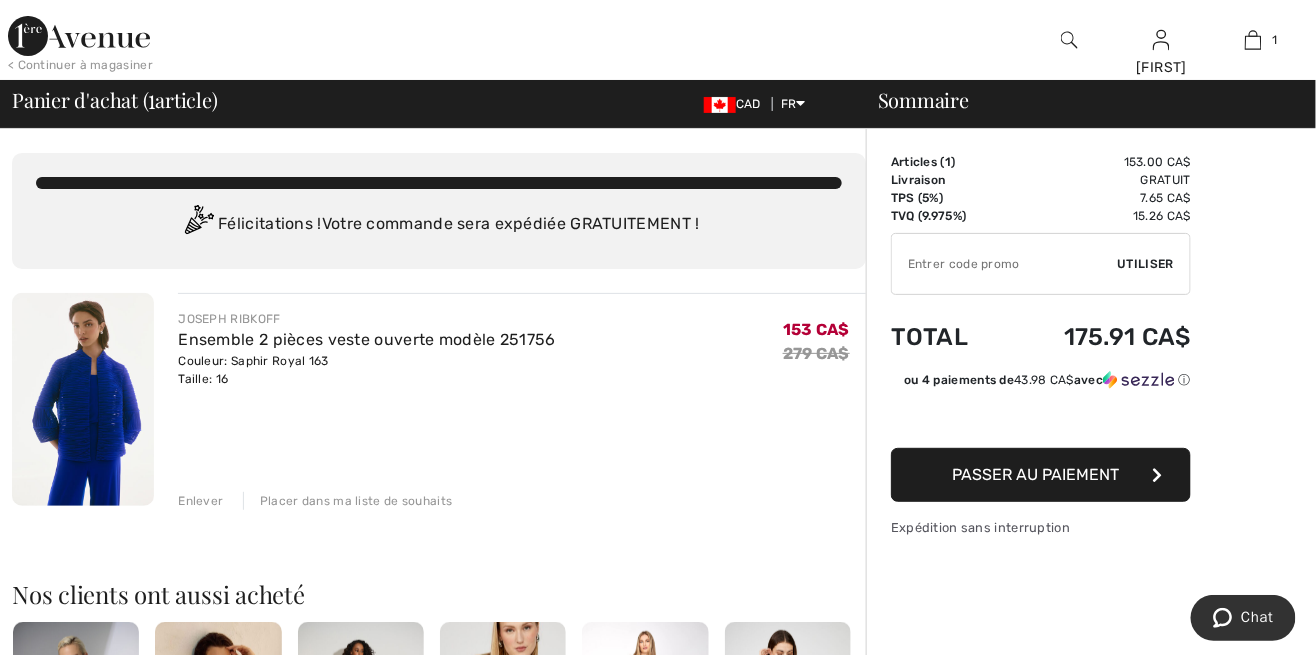click on "Ensemble 2 pièces veste ouverte modèle 251756" at bounding box center [367, 339] 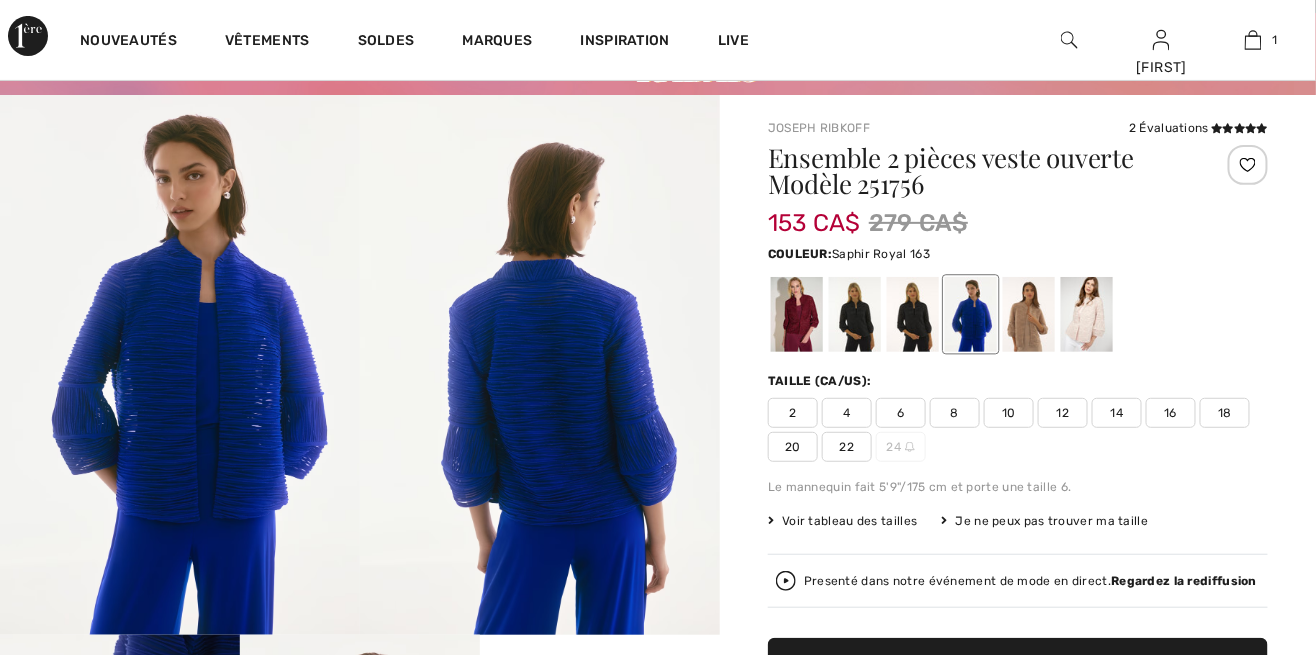 scroll, scrollTop: 110, scrollLeft: 0, axis: vertical 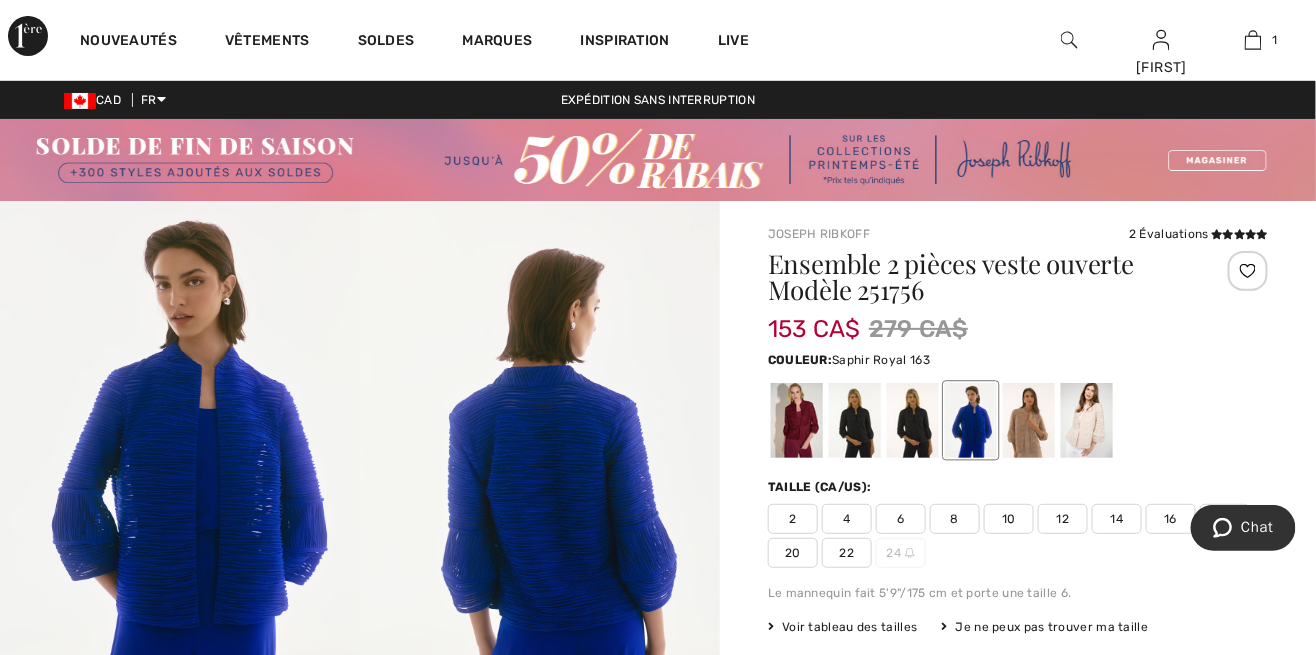 click on "1" at bounding box center [1254, 40] 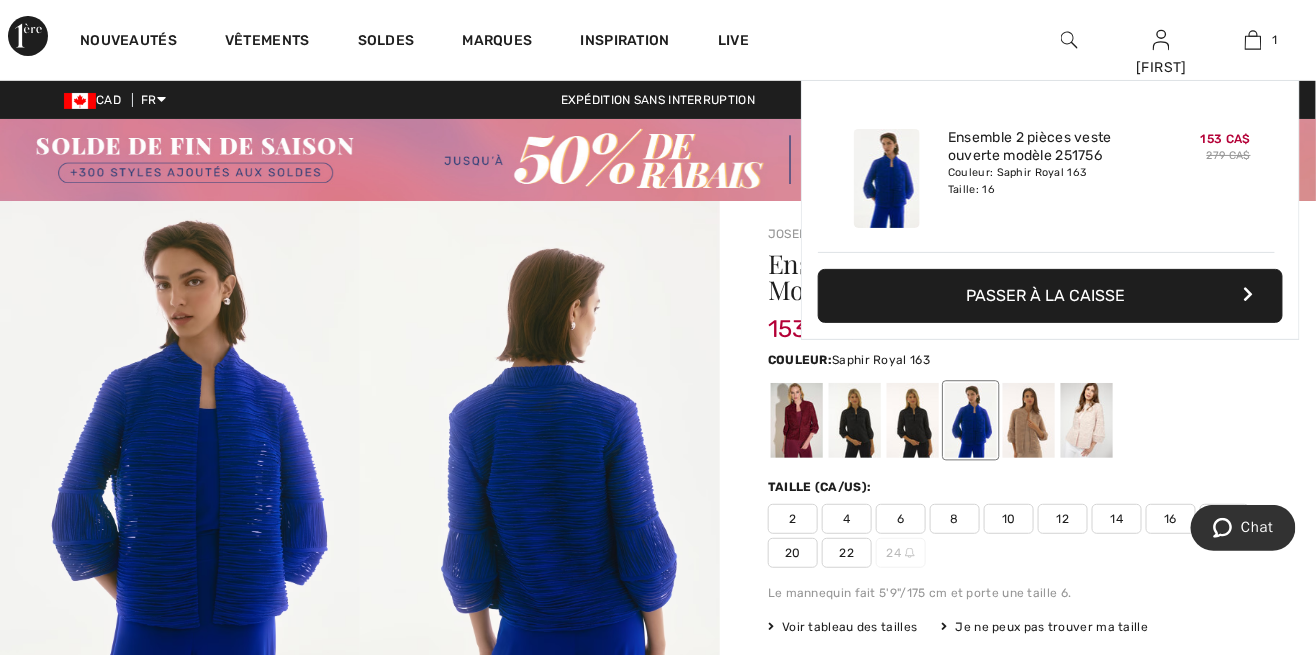 click on "Passer à la caisse" at bounding box center (1050, 296) 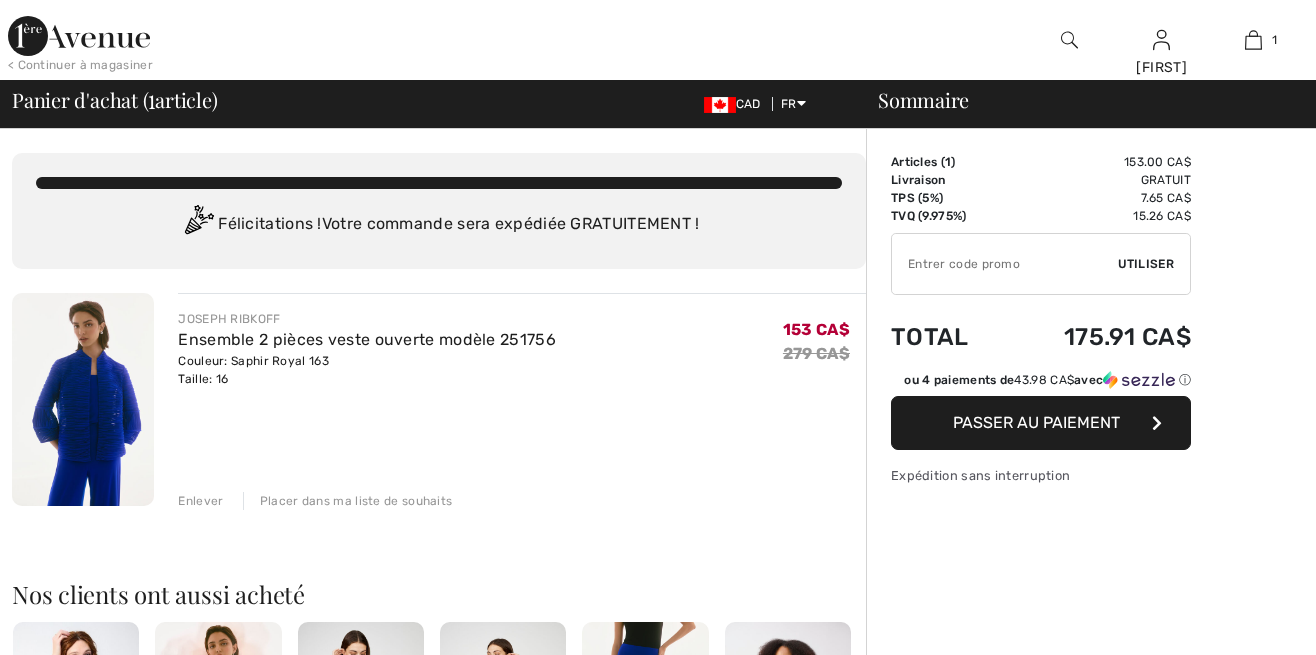 scroll, scrollTop: 0, scrollLeft: 0, axis: both 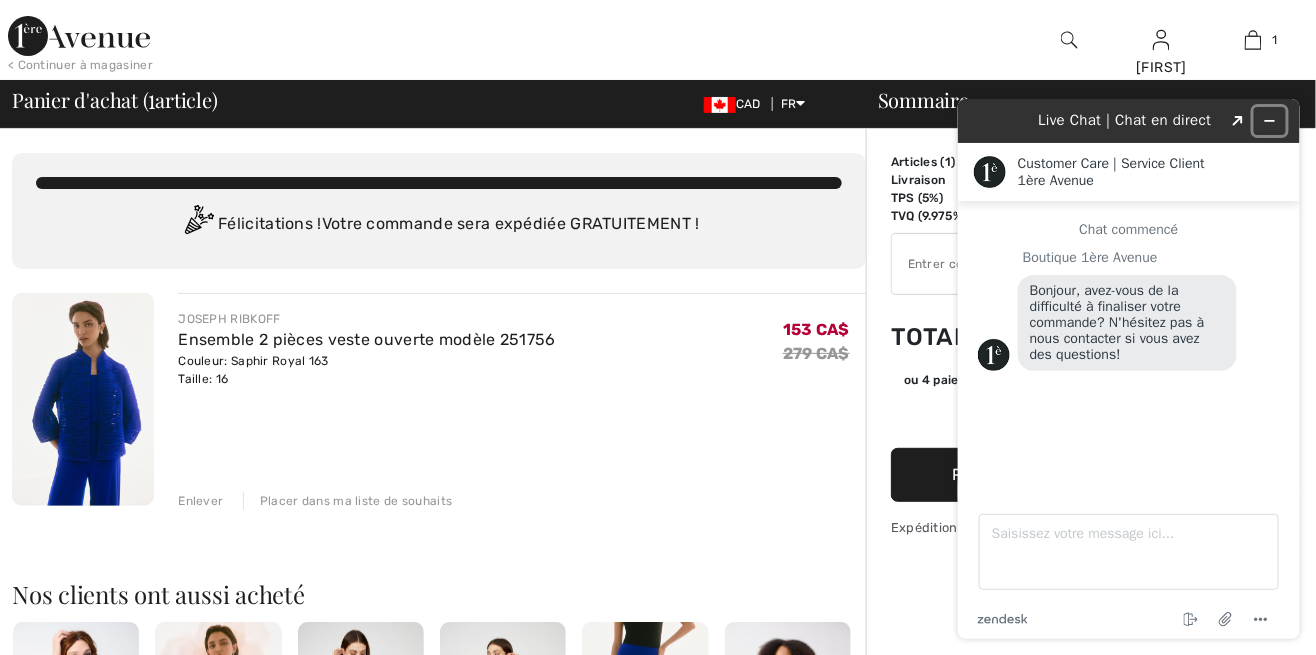 click at bounding box center (1269, 120) 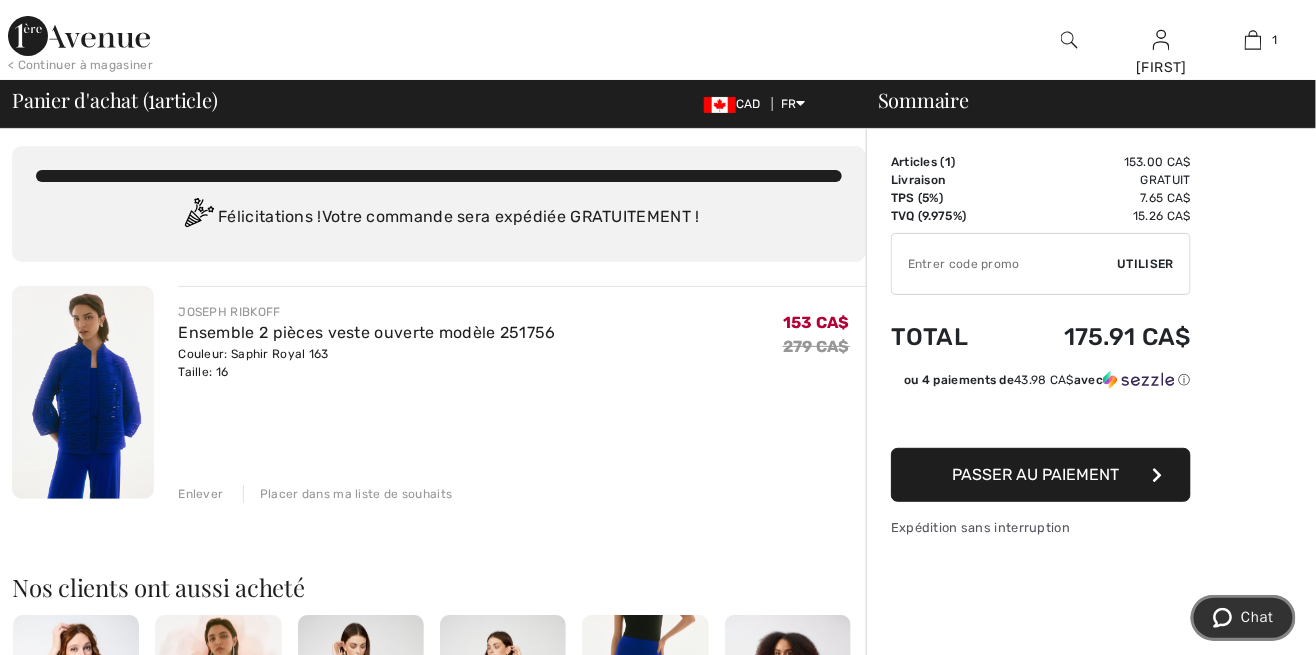 scroll, scrollTop: 0, scrollLeft: 0, axis: both 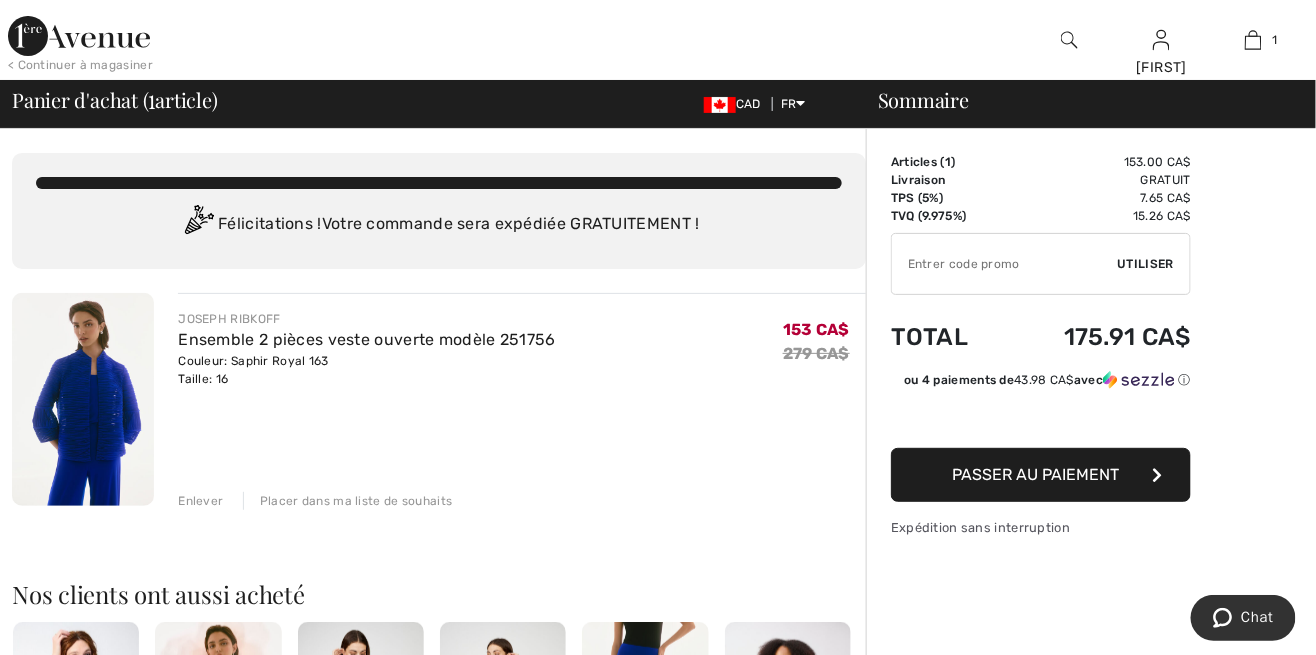click on "Passer au paiement" at bounding box center (1036, 474) 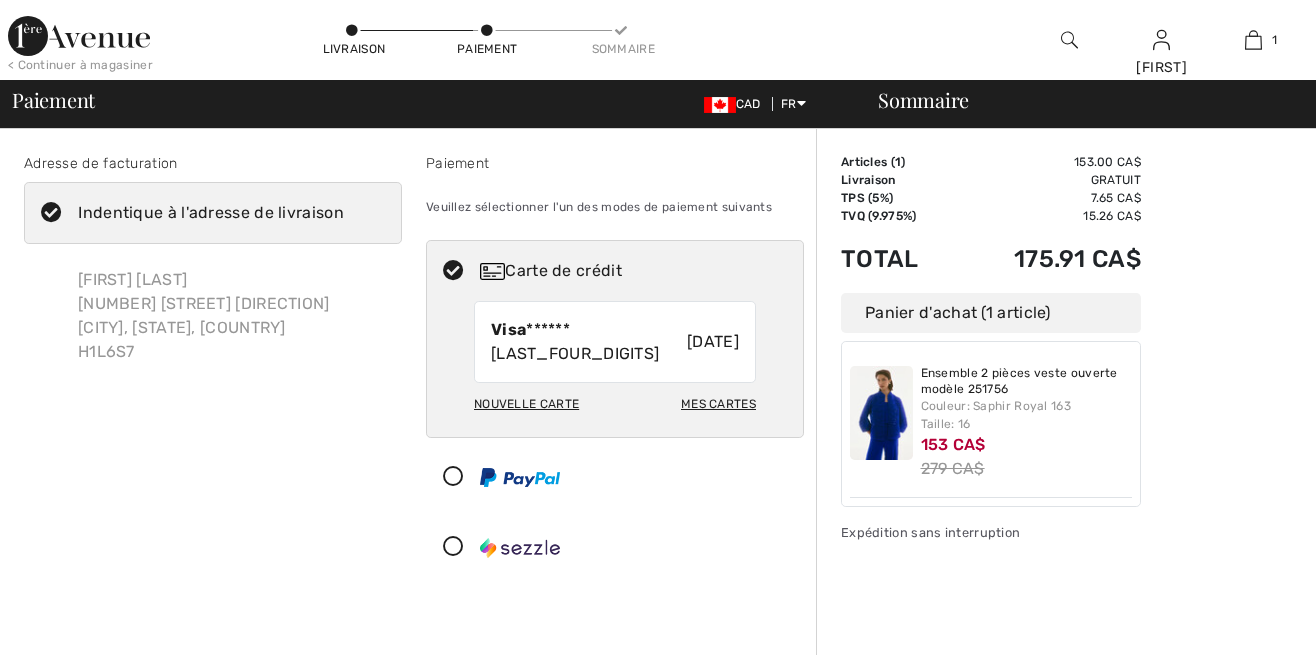 scroll, scrollTop: 0, scrollLeft: 0, axis: both 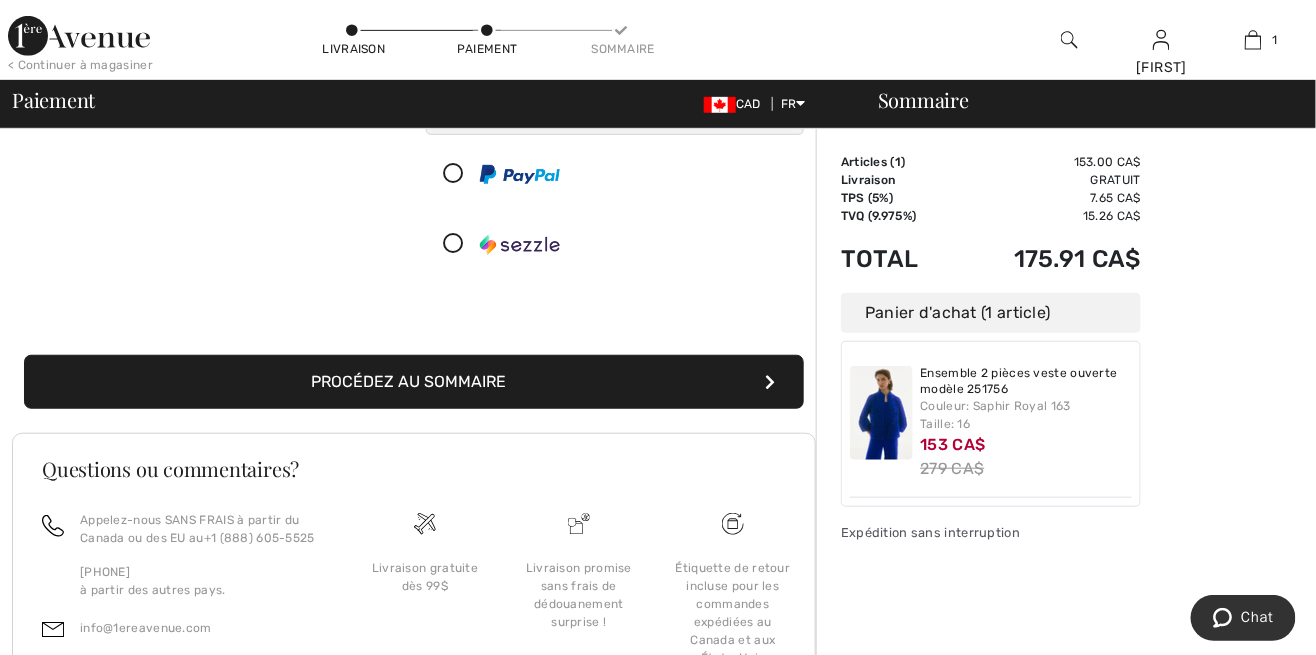 click on "Procédez au sommaire" at bounding box center [414, 382] 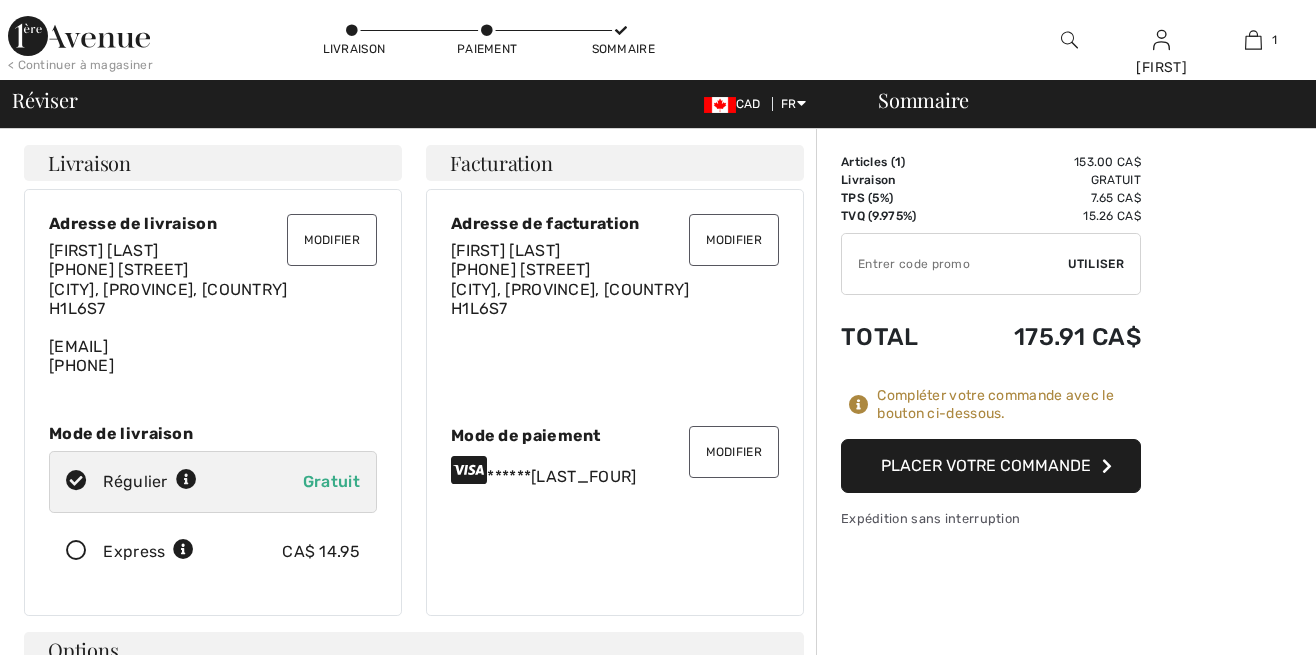 scroll, scrollTop: 0, scrollLeft: 0, axis: both 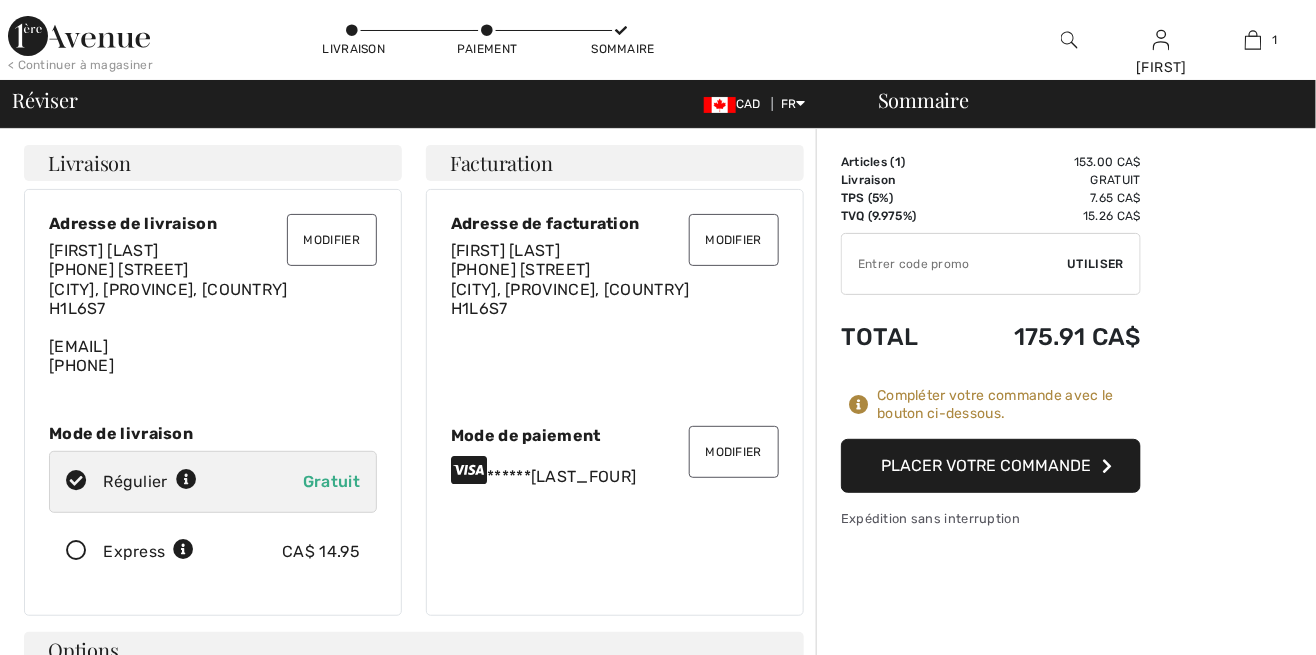 checkbox on "true" 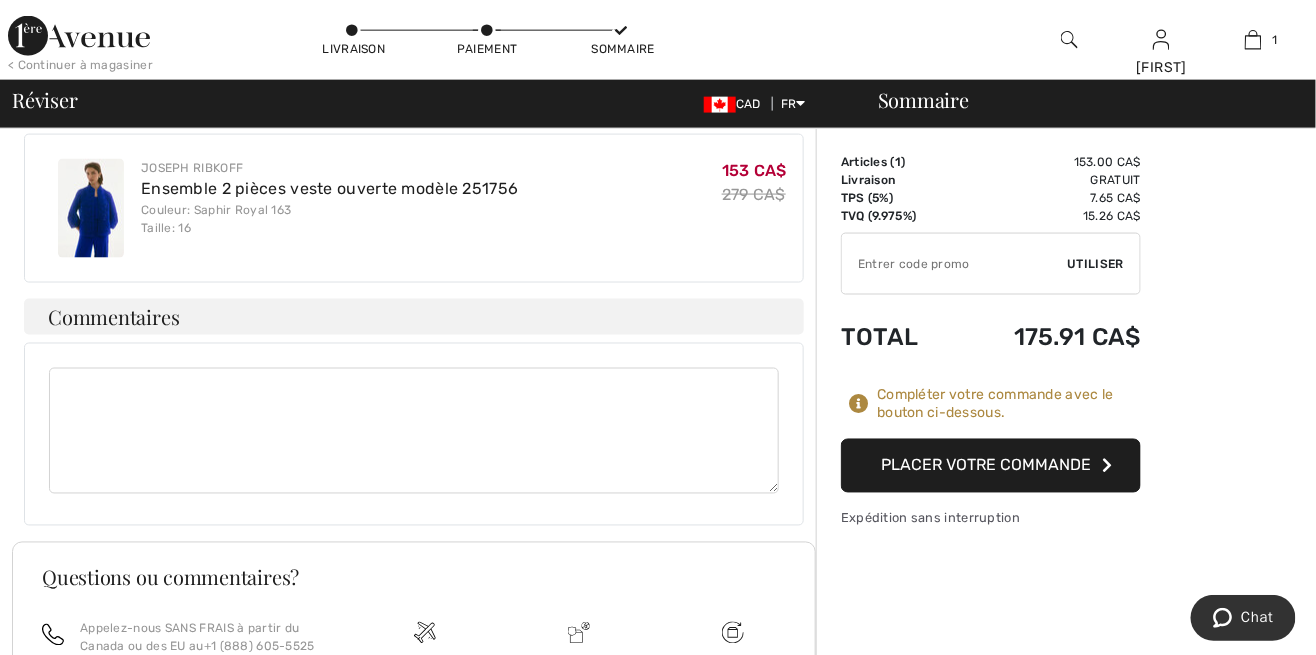 scroll, scrollTop: 787, scrollLeft: 0, axis: vertical 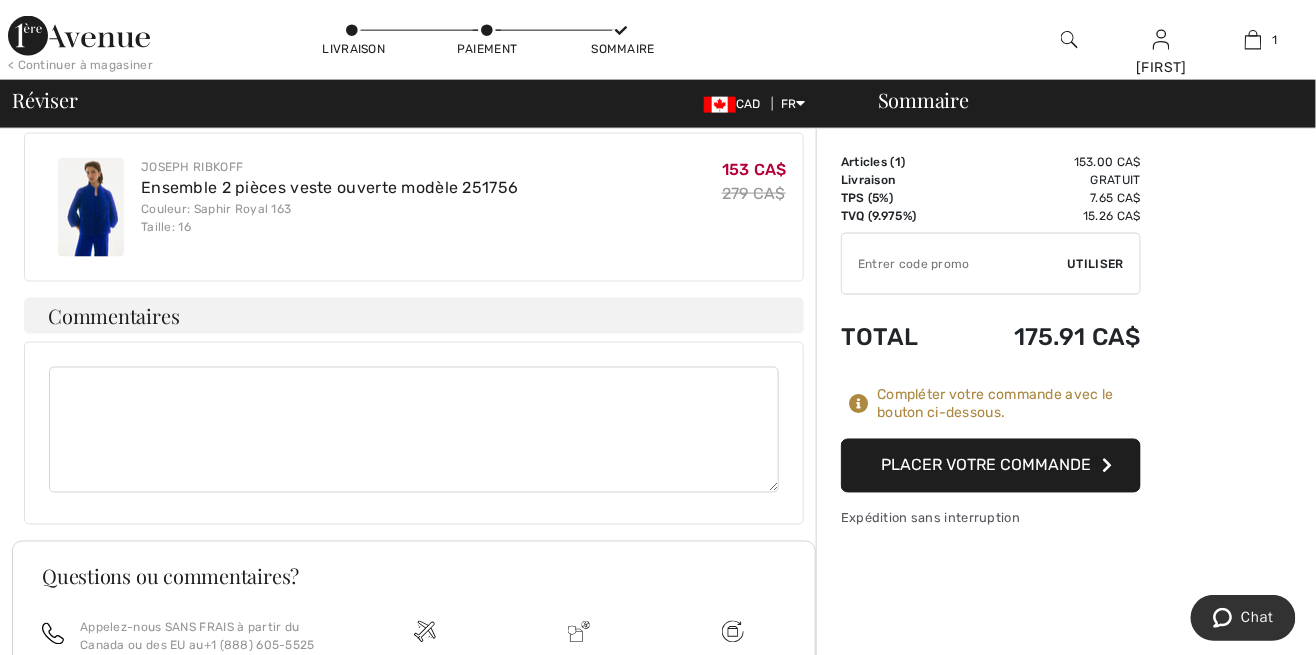click at bounding box center (414, 430) 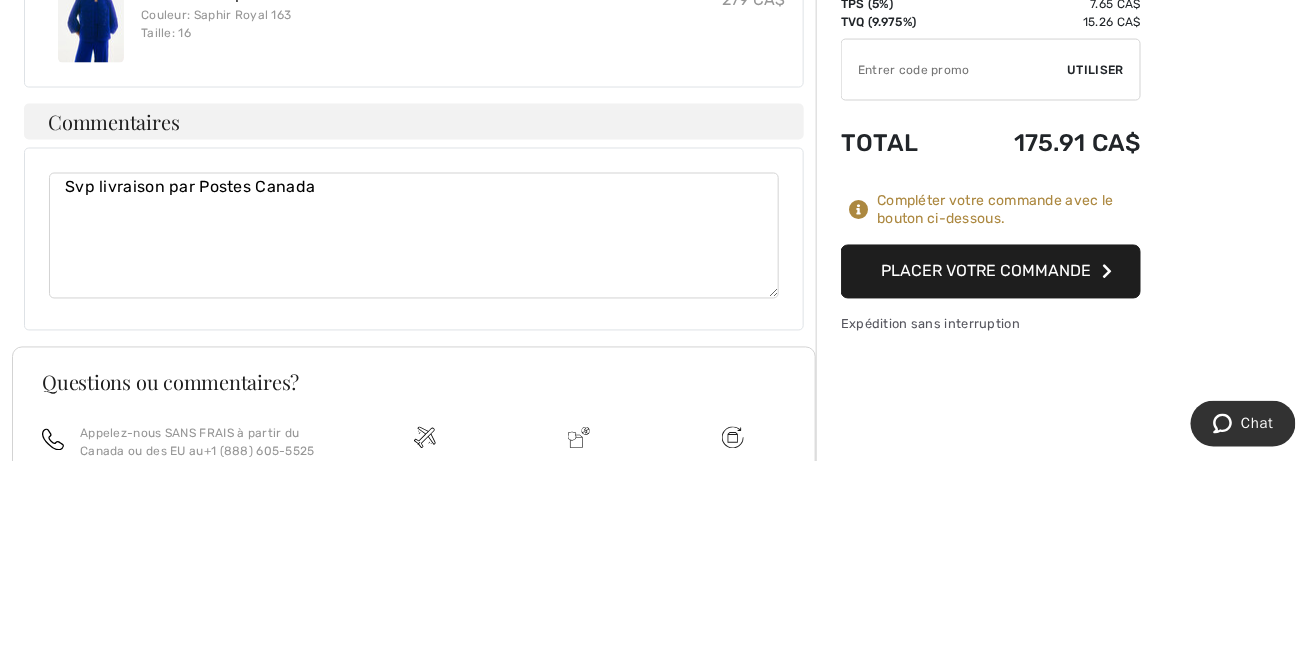 scroll, scrollTop: 787, scrollLeft: 0, axis: vertical 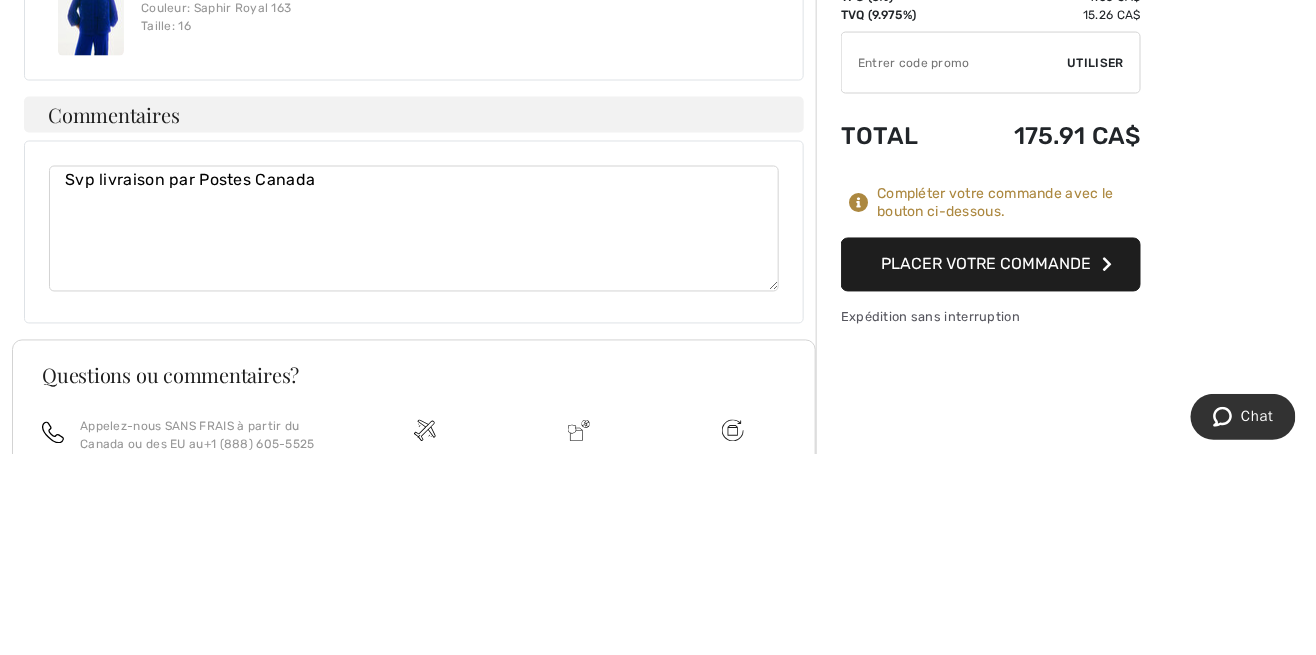 type on "Svp livraison par Postes Canada" 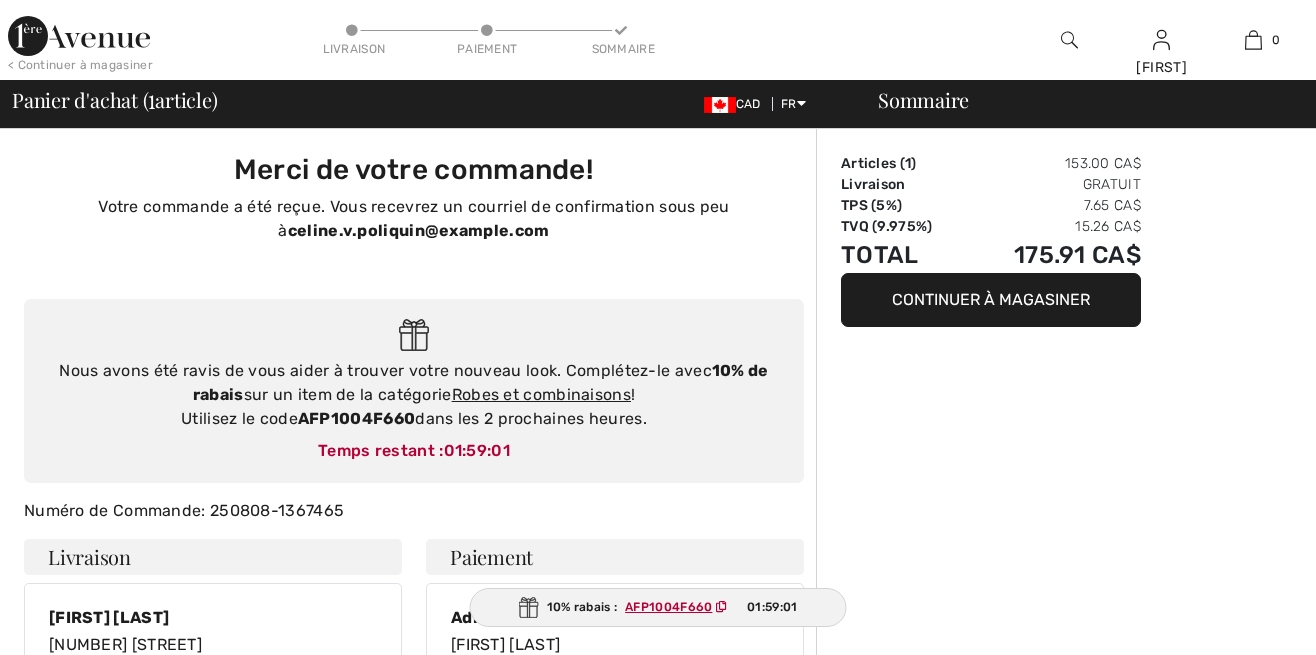 scroll, scrollTop: 0, scrollLeft: 0, axis: both 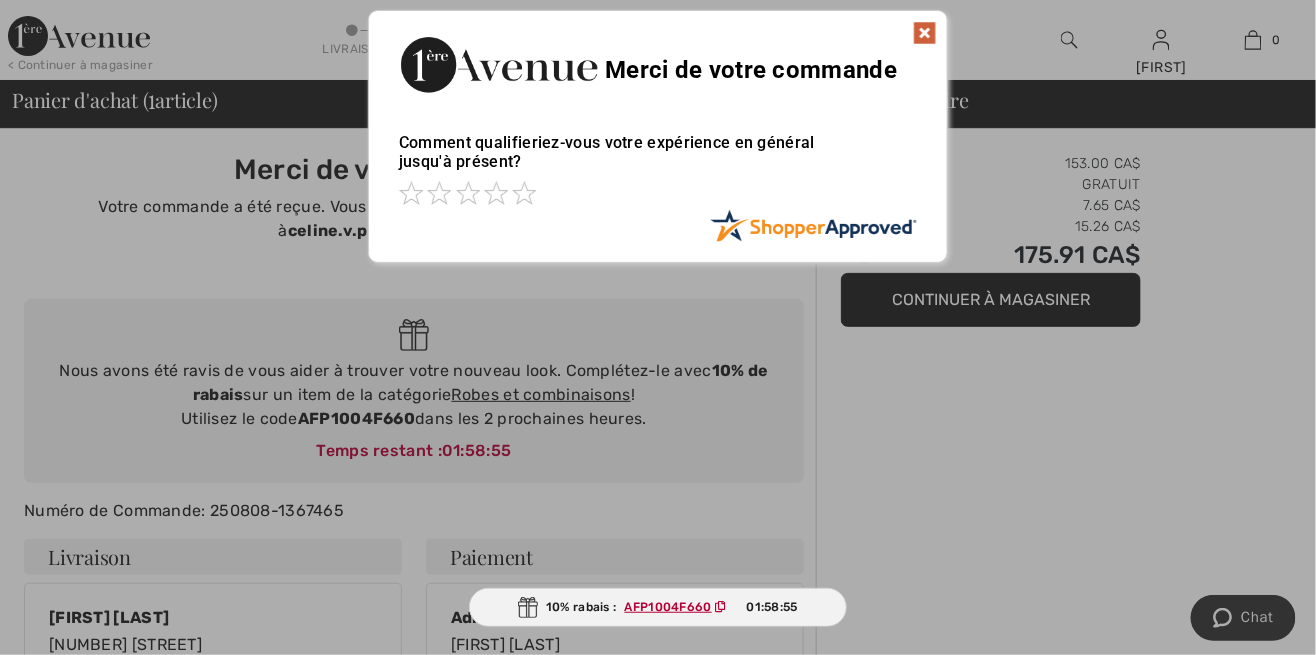 click at bounding box center [468, 193] 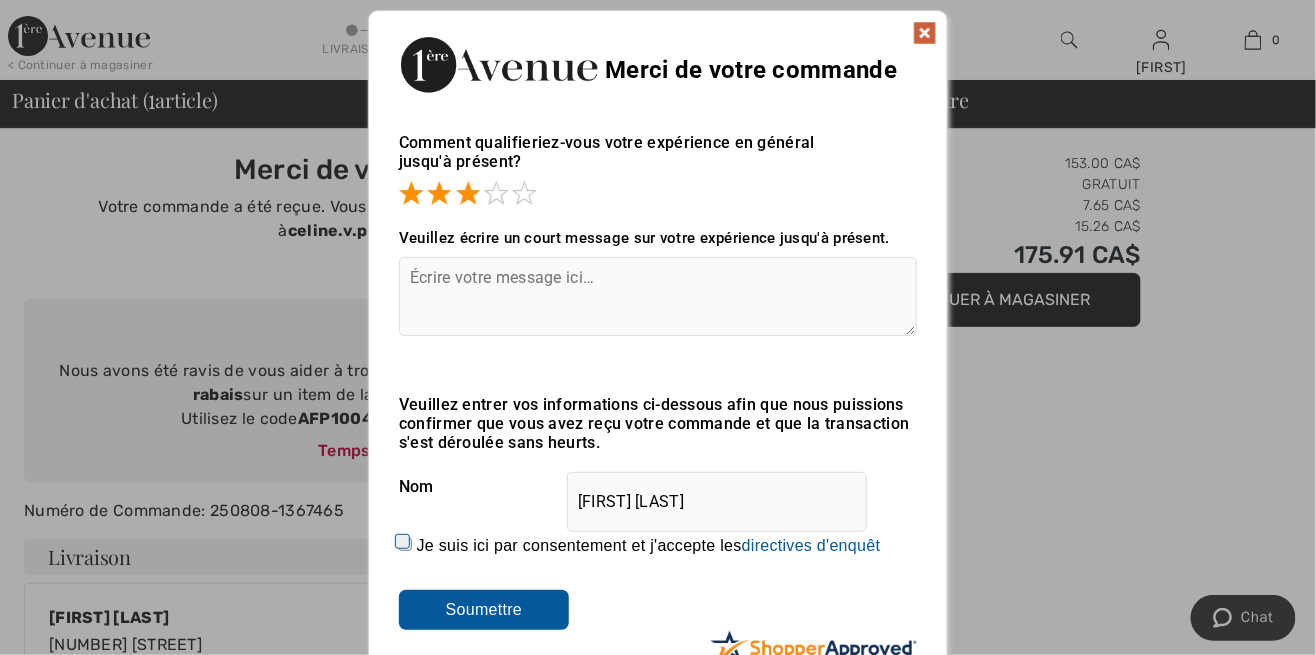 click at bounding box center (468, 193) 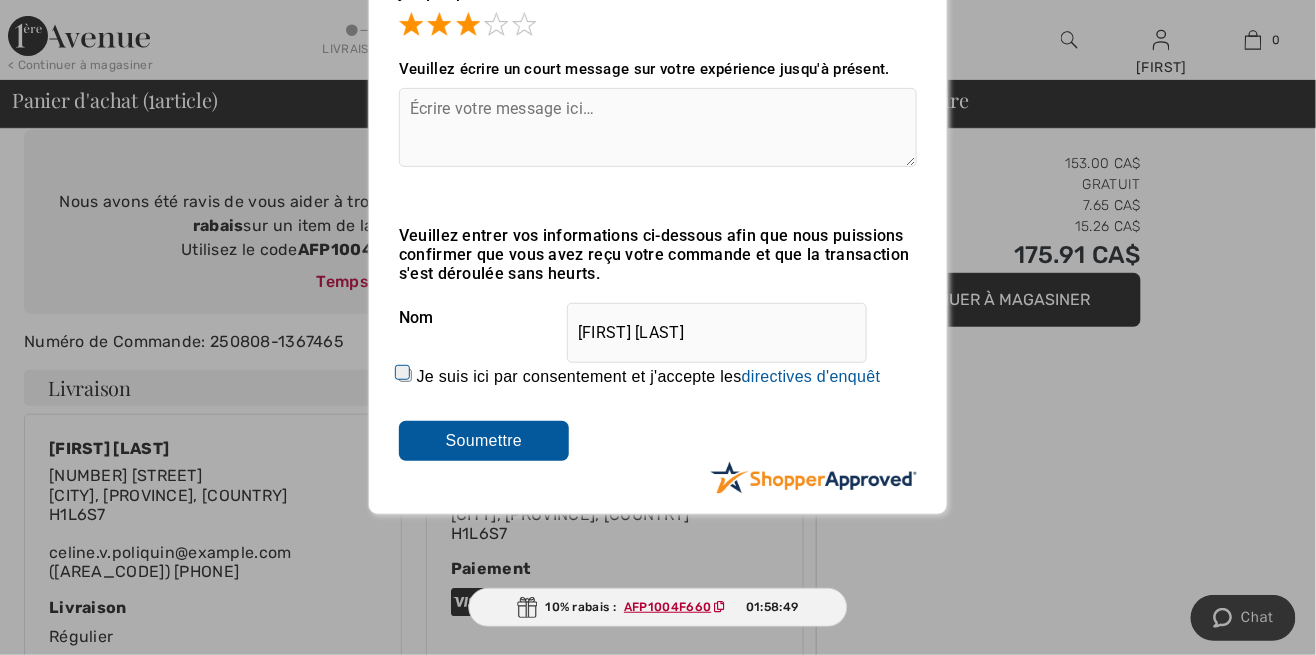 scroll, scrollTop: 173, scrollLeft: 0, axis: vertical 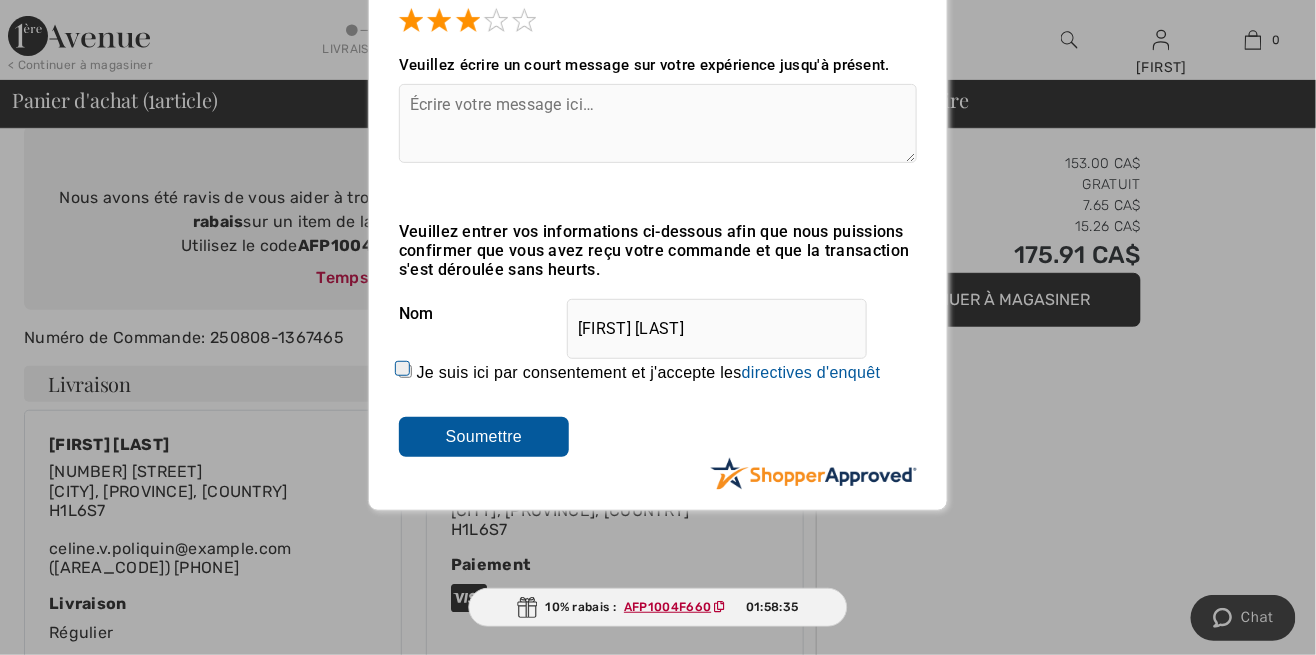 click at bounding box center (658, 123) 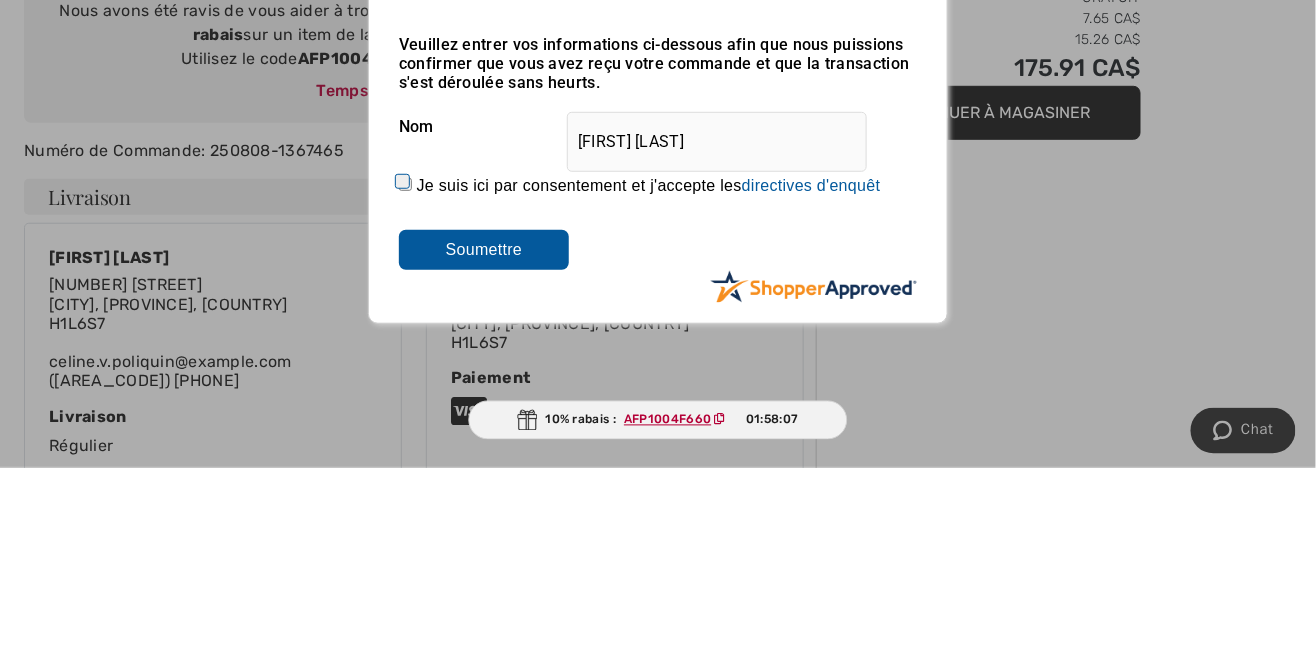 scroll, scrollTop: 173, scrollLeft: 0, axis: vertical 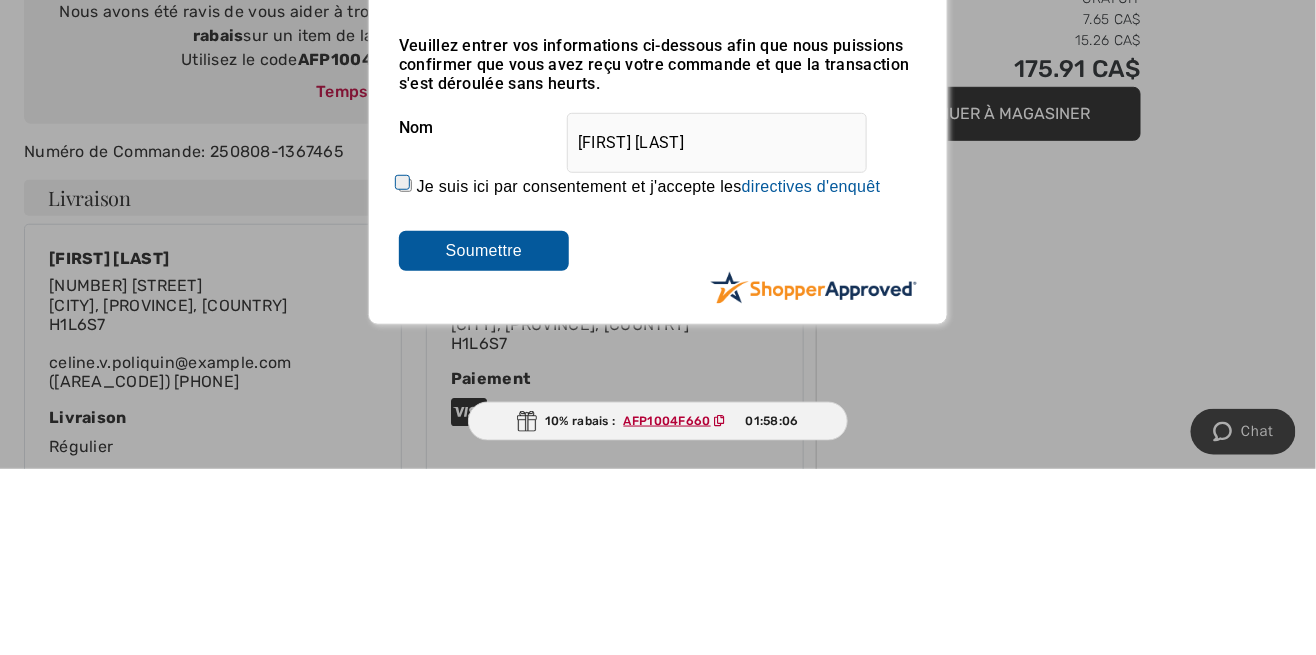 type on "Parfaite" 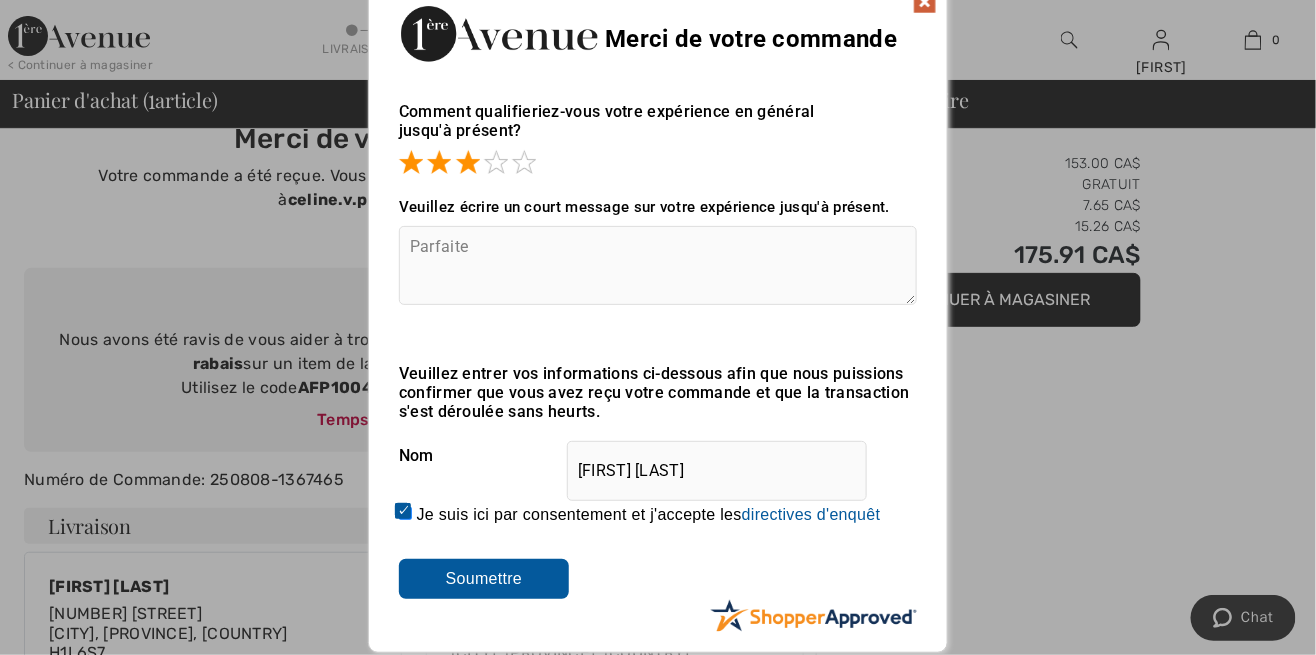 scroll, scrollTop: 0, scrollLeft: 0, axis: both 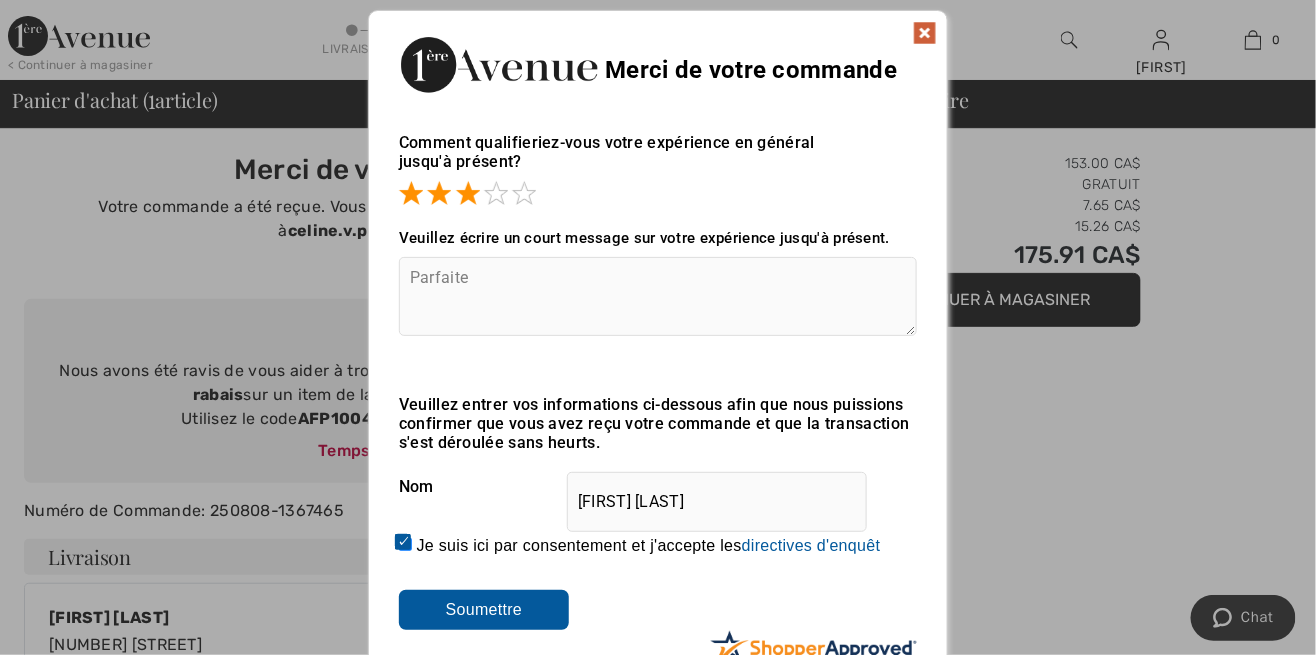click at bounding box center [925, 33] 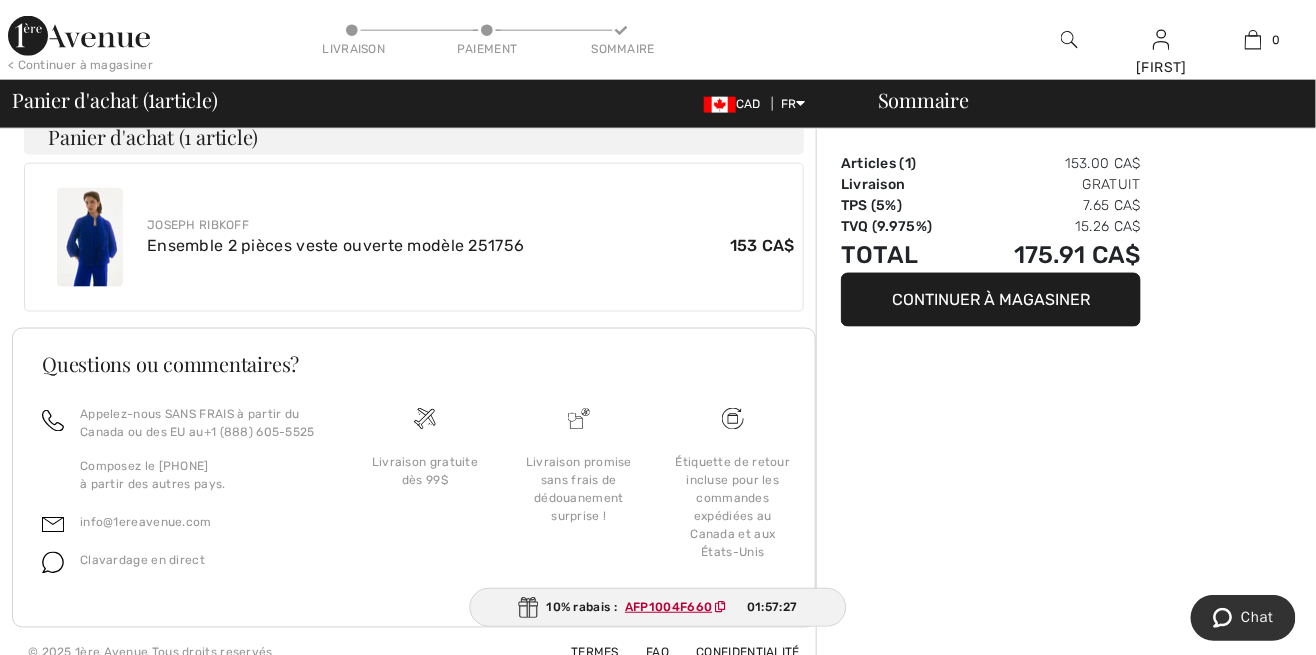 scroll, scrollTop: 737, scrollLeft: 0, axis: vertical 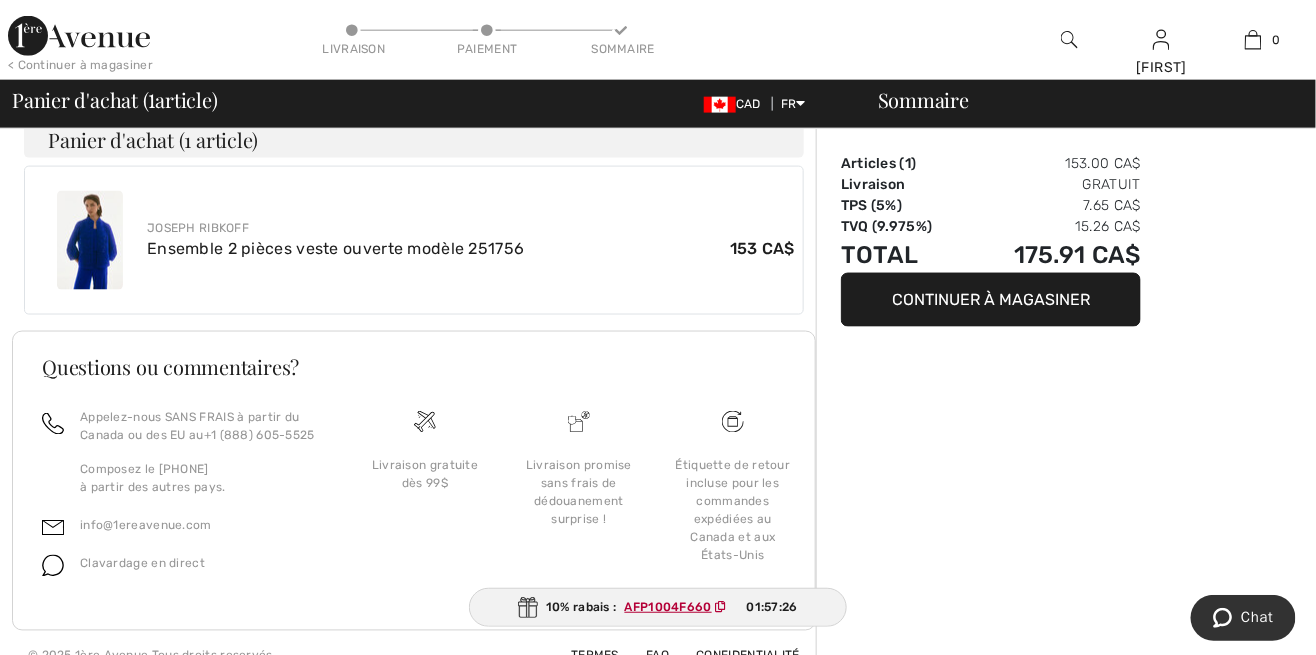 click on "AFP1004F660" at bounding box center [680, 607] 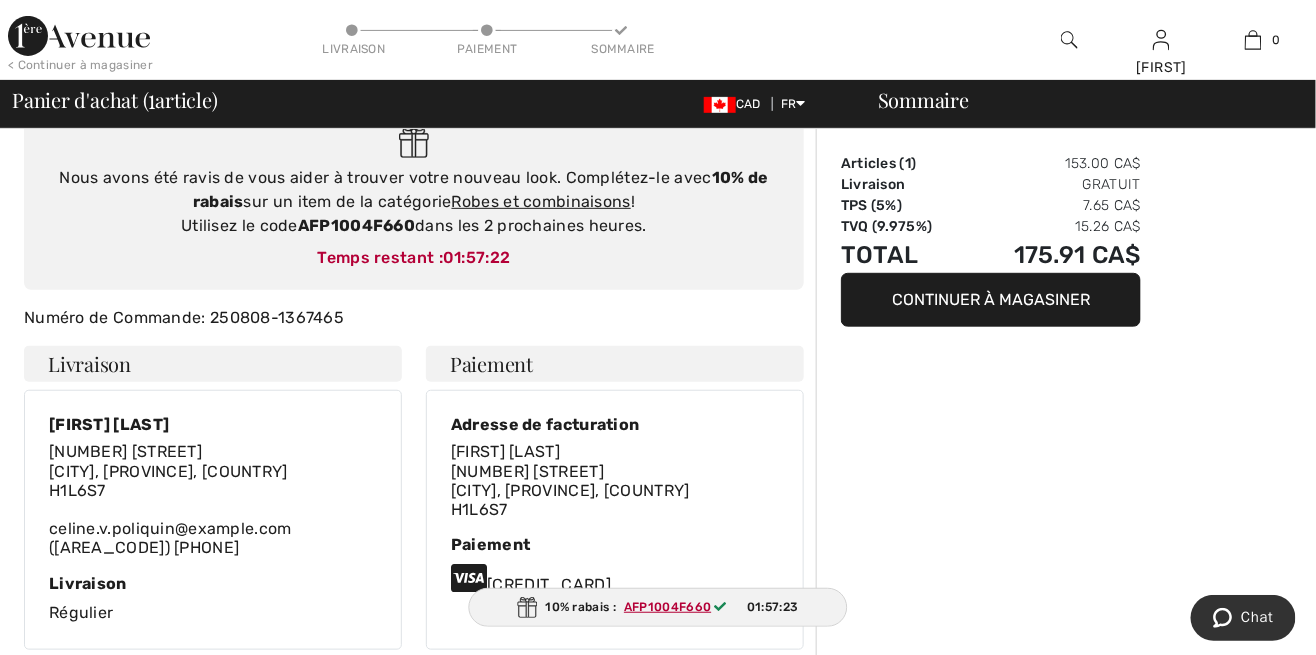 scroll, scrollTop: 0, scrollLeft: 0, axis: both 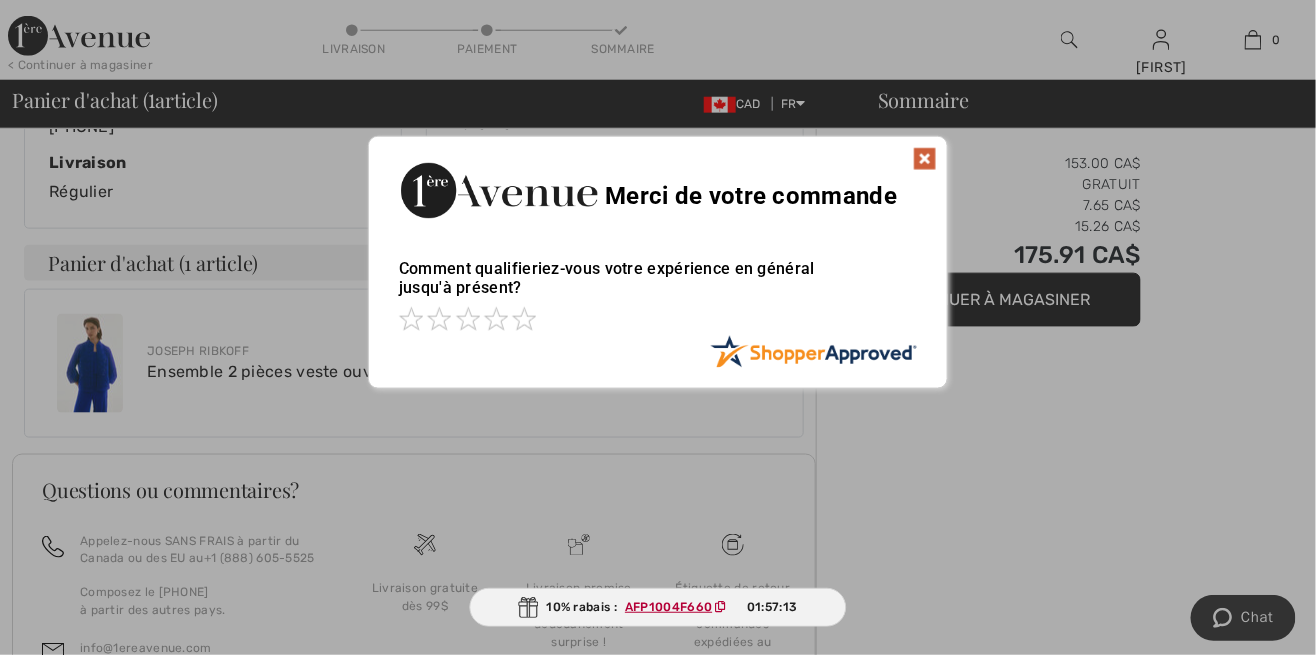 click at bounding box center [925, 159] 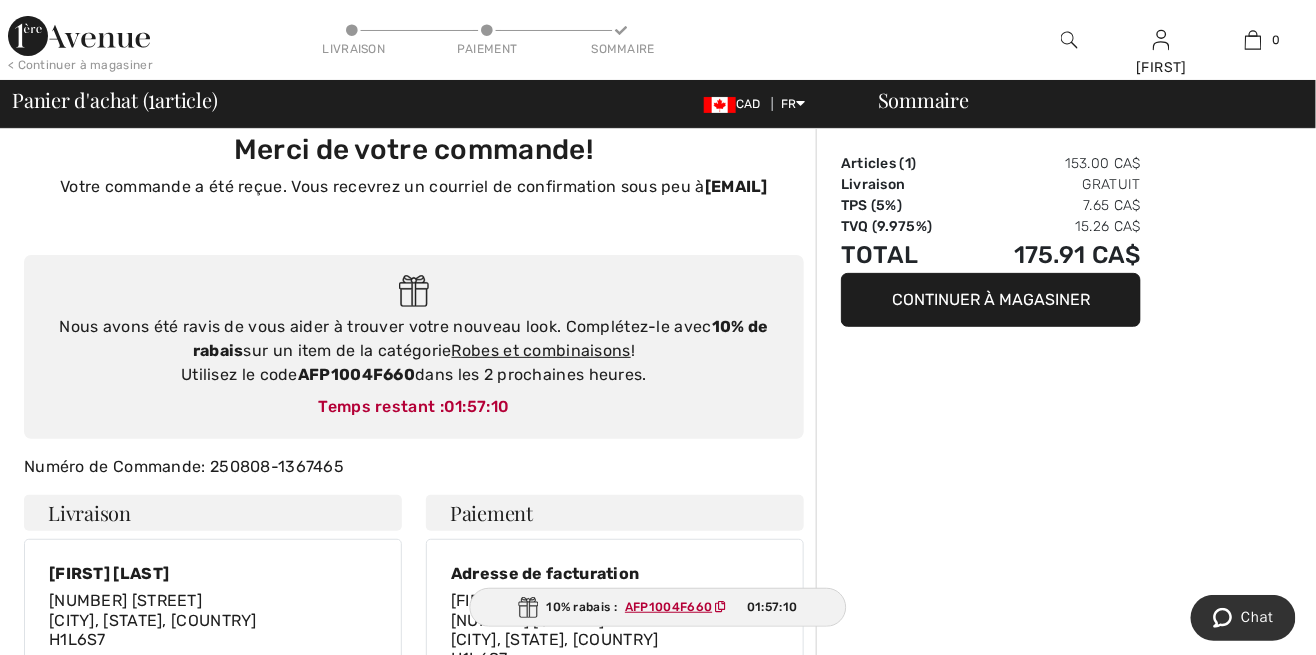 scroll, scrollTop: 0, scrollLeft: 0, axis: both 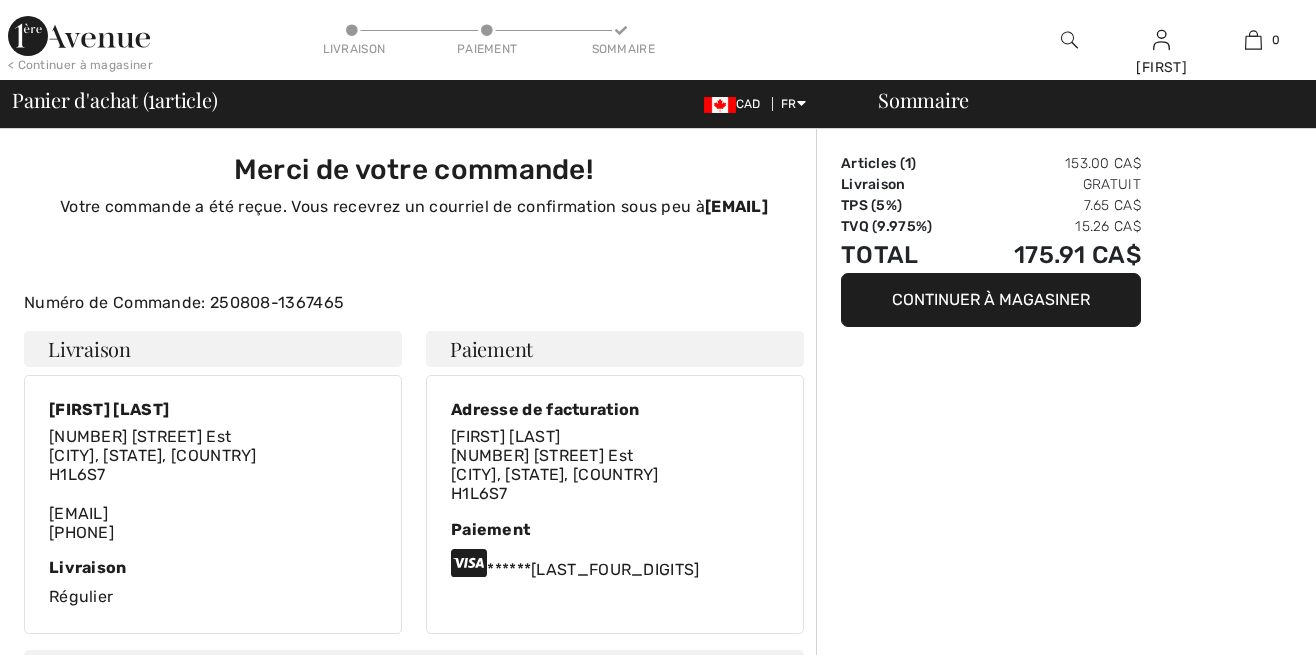 checkbox on "true" 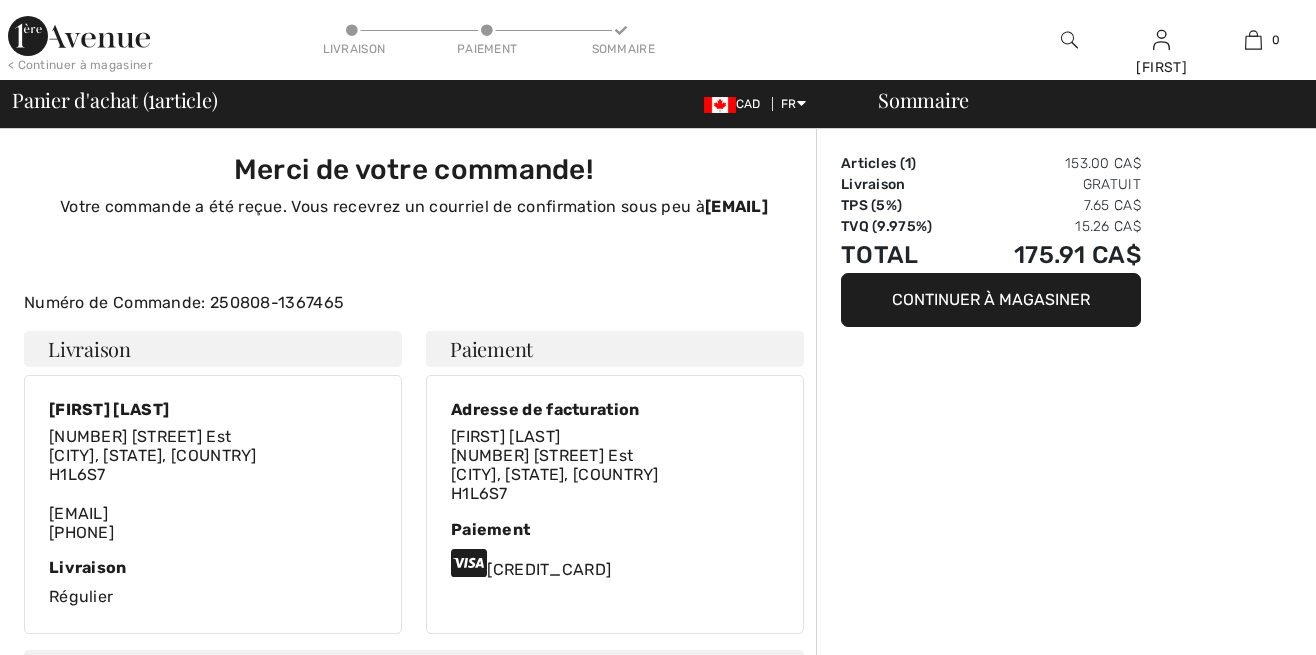 scroll, scrollTop: 0, scrollLeft: 0, axis: both 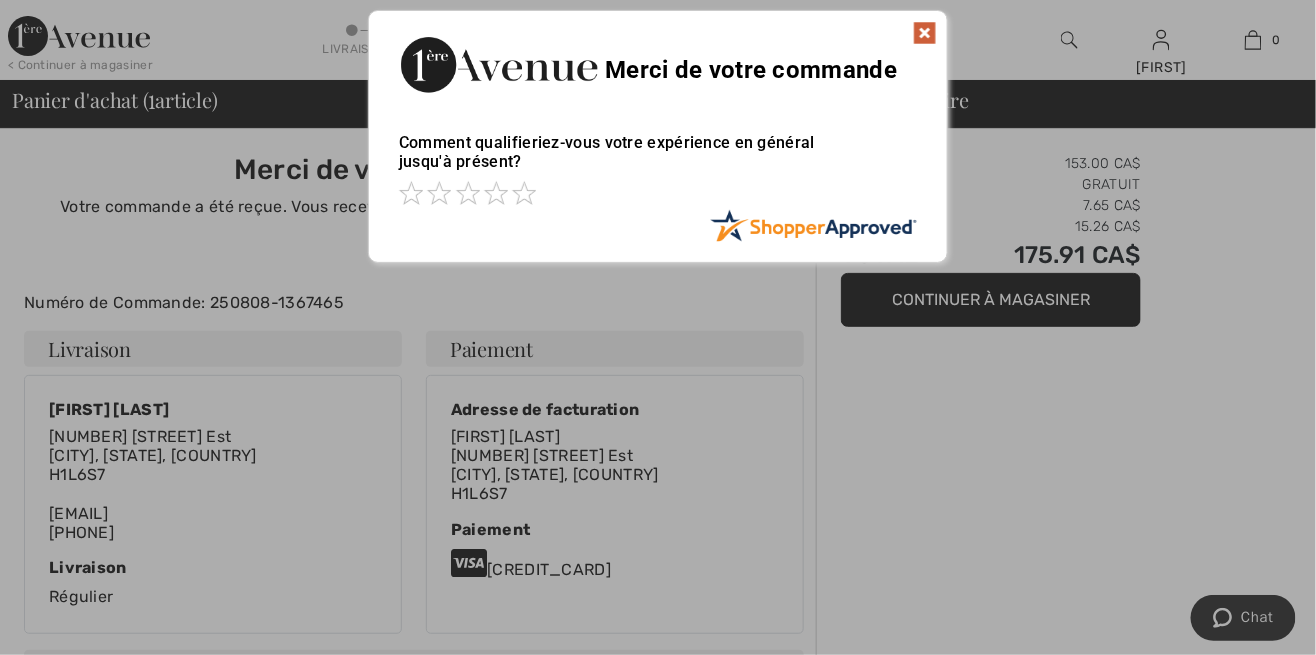 click at bounding box center [496, 193] 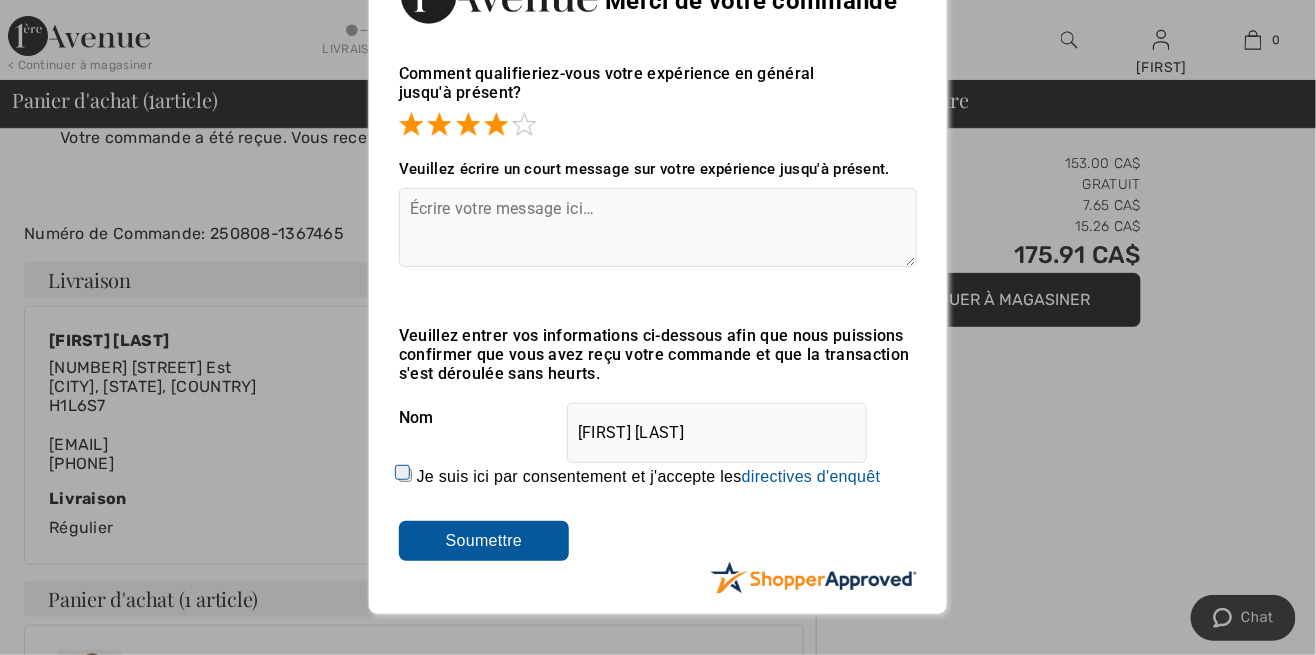 scroll, scrollTop: 0, scrollLeft: 0, axis: both 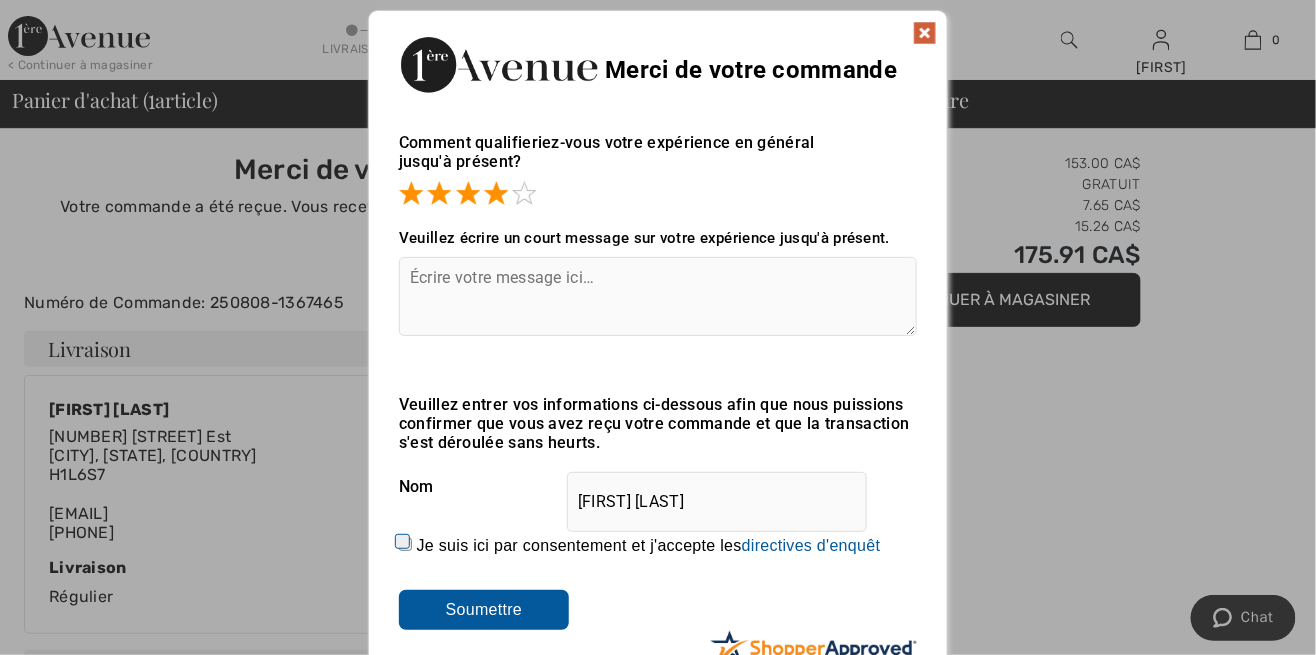 click at bounding box center (925, 33) 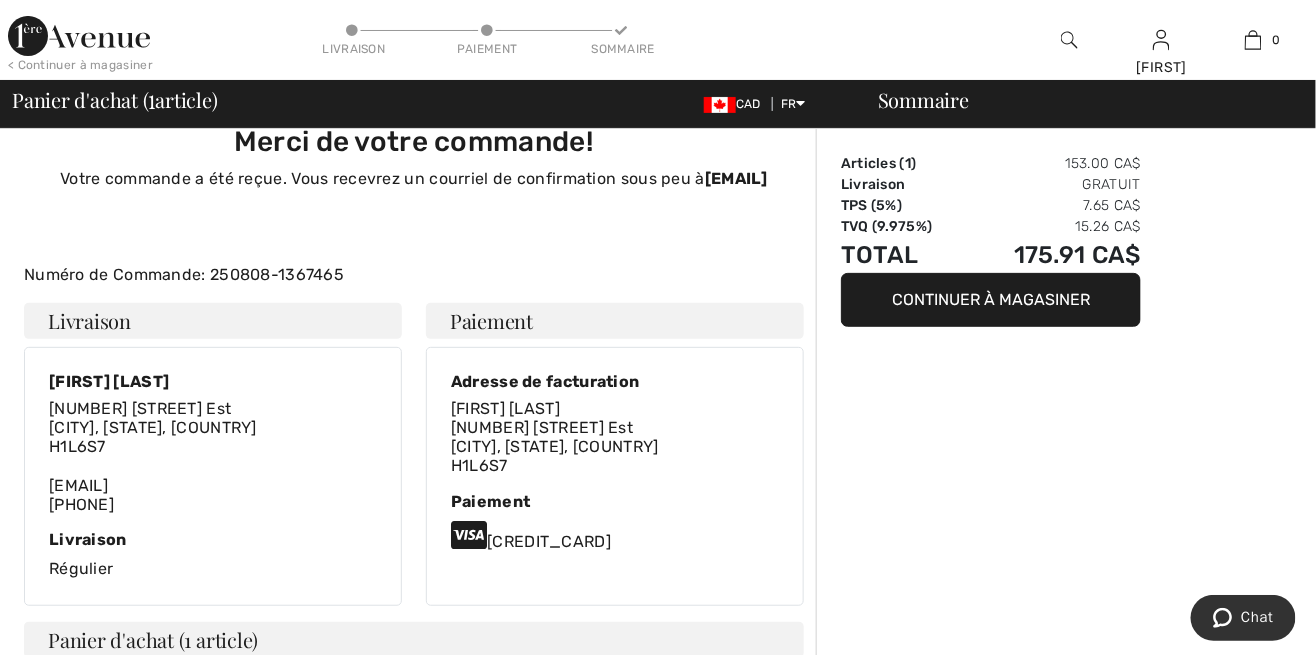 scroll, scrollTop: 0, scrollLeft: 0, axis: both 